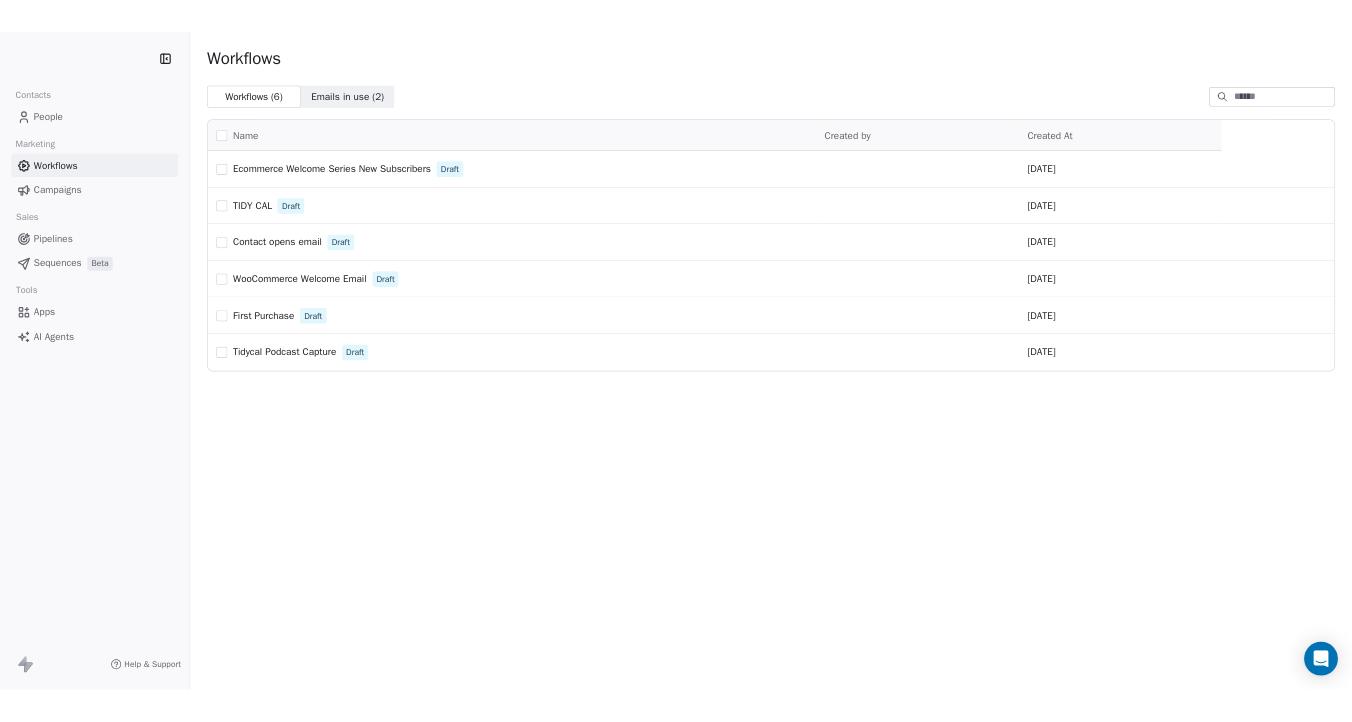 scroll, scrollTop: 0, scrollLeft: 0, axis: both 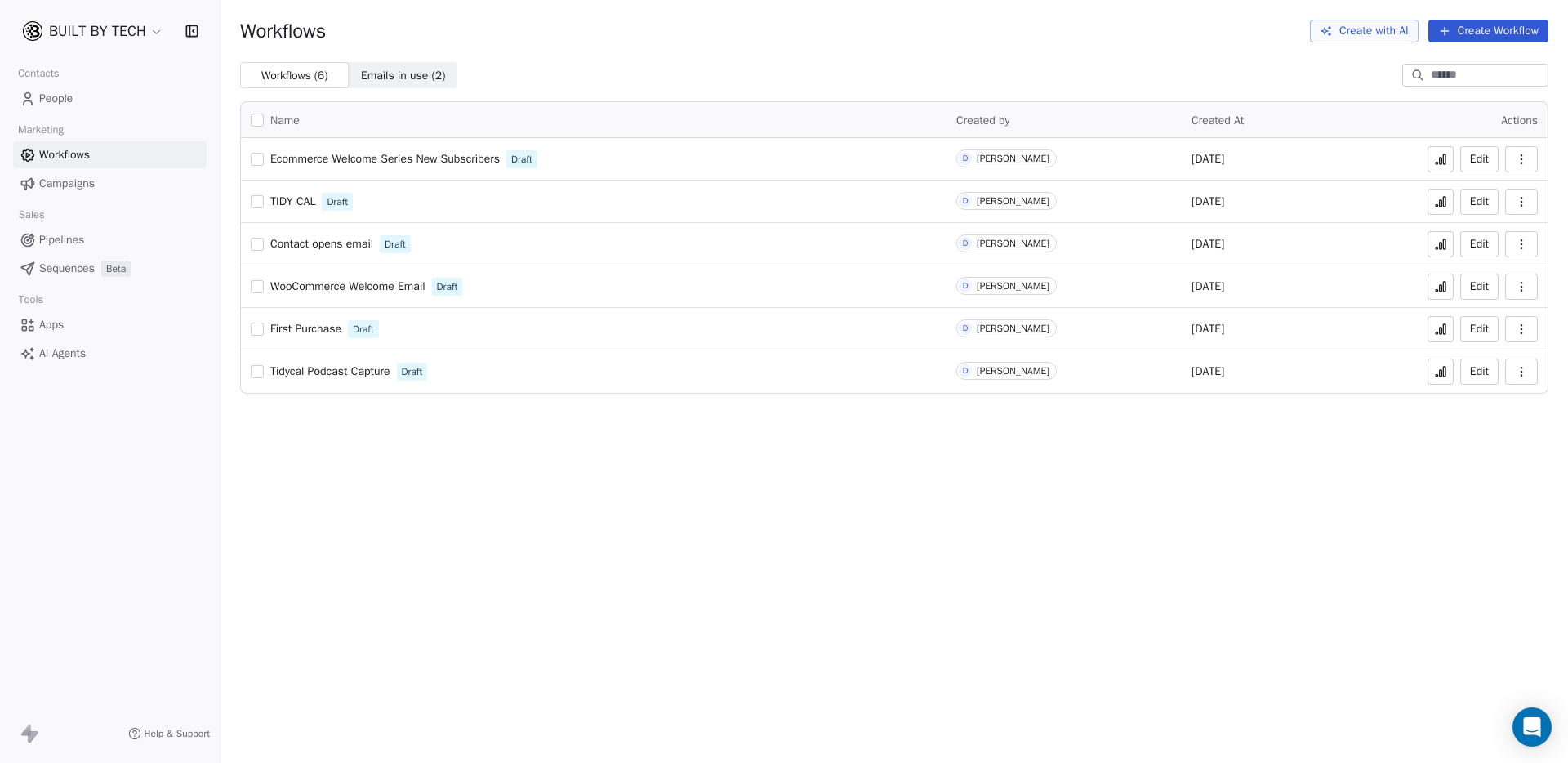 click on "BUILT BY TECH Contacts People Marketing Workflows Campaigns Sales Pipelines Sequences Beta Tools Apps AI Agents Help & Support Workflows  Create with AI  Create Workflow Workflows ( 6 ) Workflows ( 6 ) Emails in use ( 2 ) Emails in use ( 2 ) Name Created by Created At Actions Ecommerce Welcome Series New Subscribers Draft D [PERSON_NAME] [DATE] Edit TIDY CAL Draft D [PERSON_NAME] [DATE] Edit Contact opens email Draft D [PERSON_NAME] [DATE] Edit WooCommerce Welcome Email Draft D [PERSON_NAME] [DATE] Edit First Purchase Draft D [PERSON_NAME] [DATE] Edit Tidycal Podcast Capture Draft D [PERSON_NAME] [DATE] Edit" at bounding box center (784, 382) 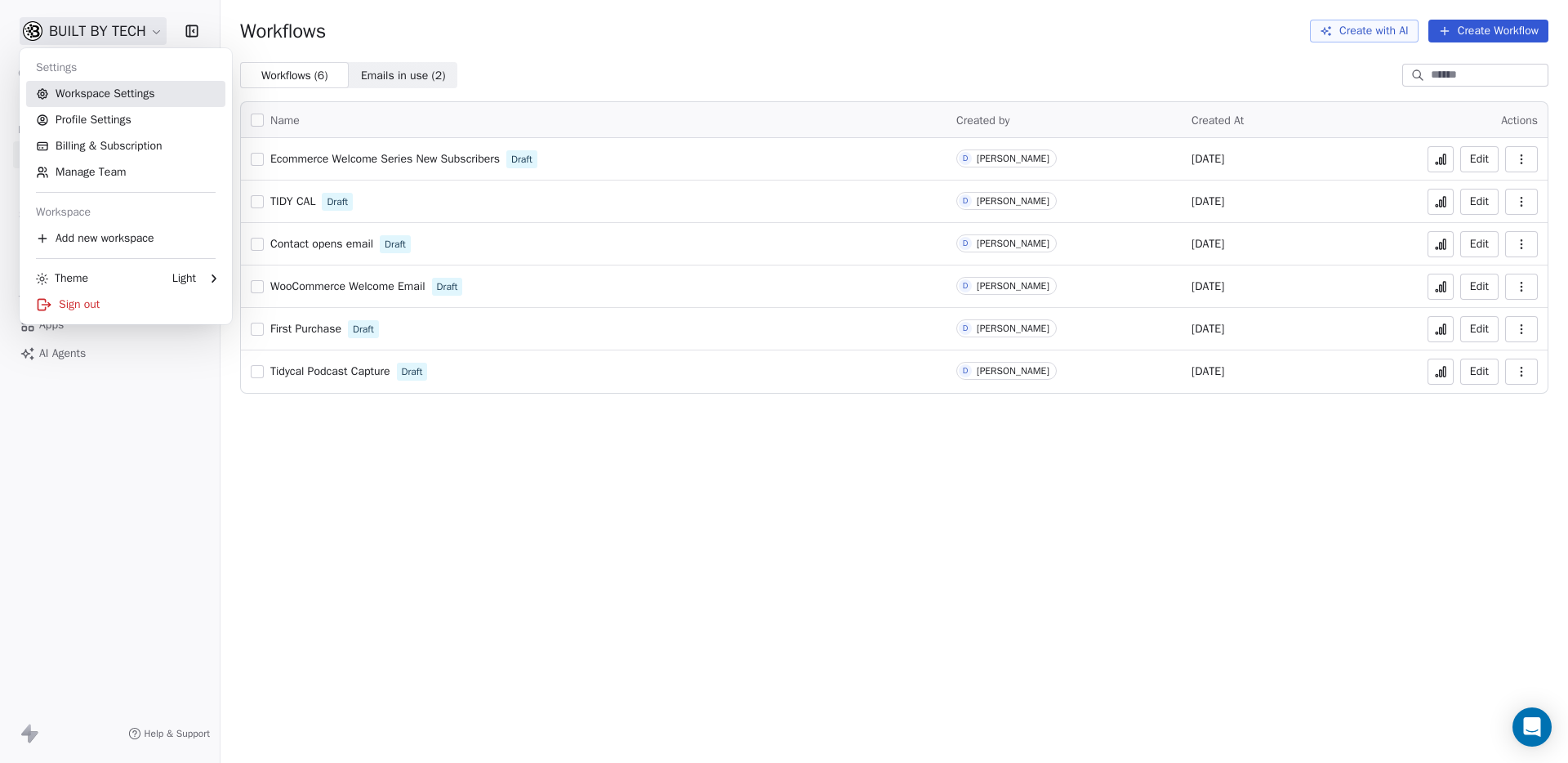 click on "Workspace Settings" at bounding box center (126, 94) 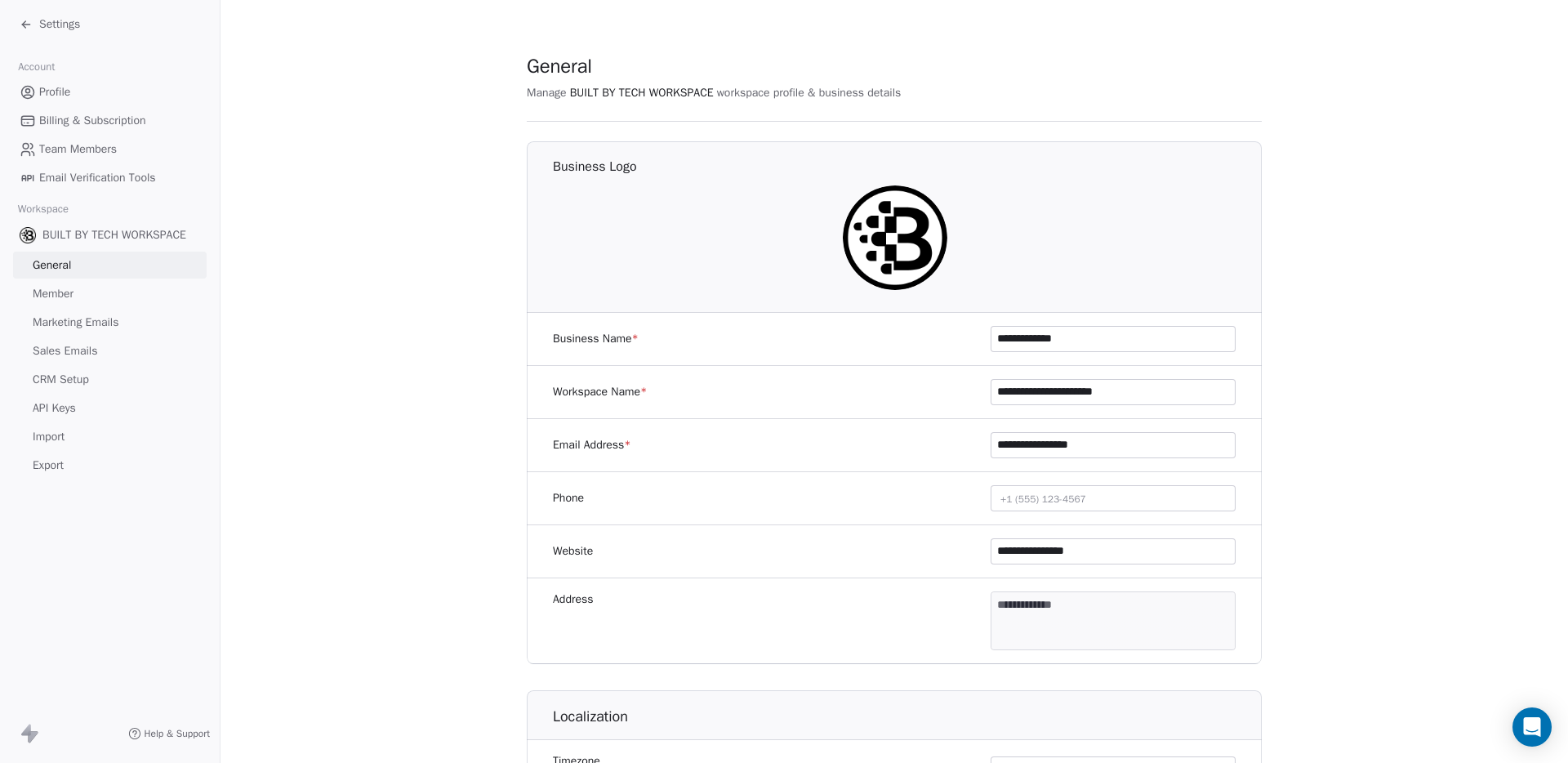 click on "API Keys" at bounding box center [54, 408] 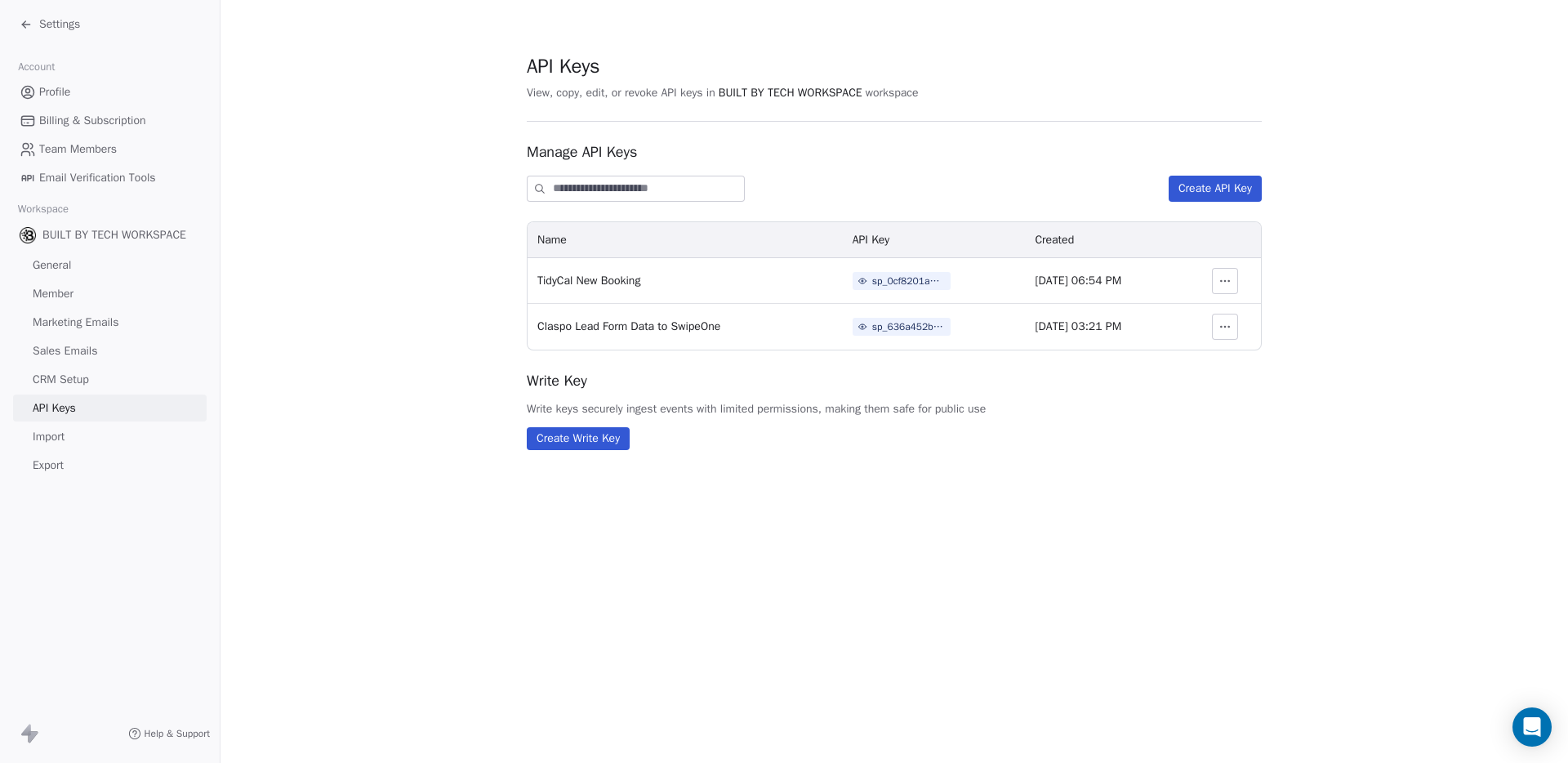 click on "Create API Key" at bounding box center [1215, 189] 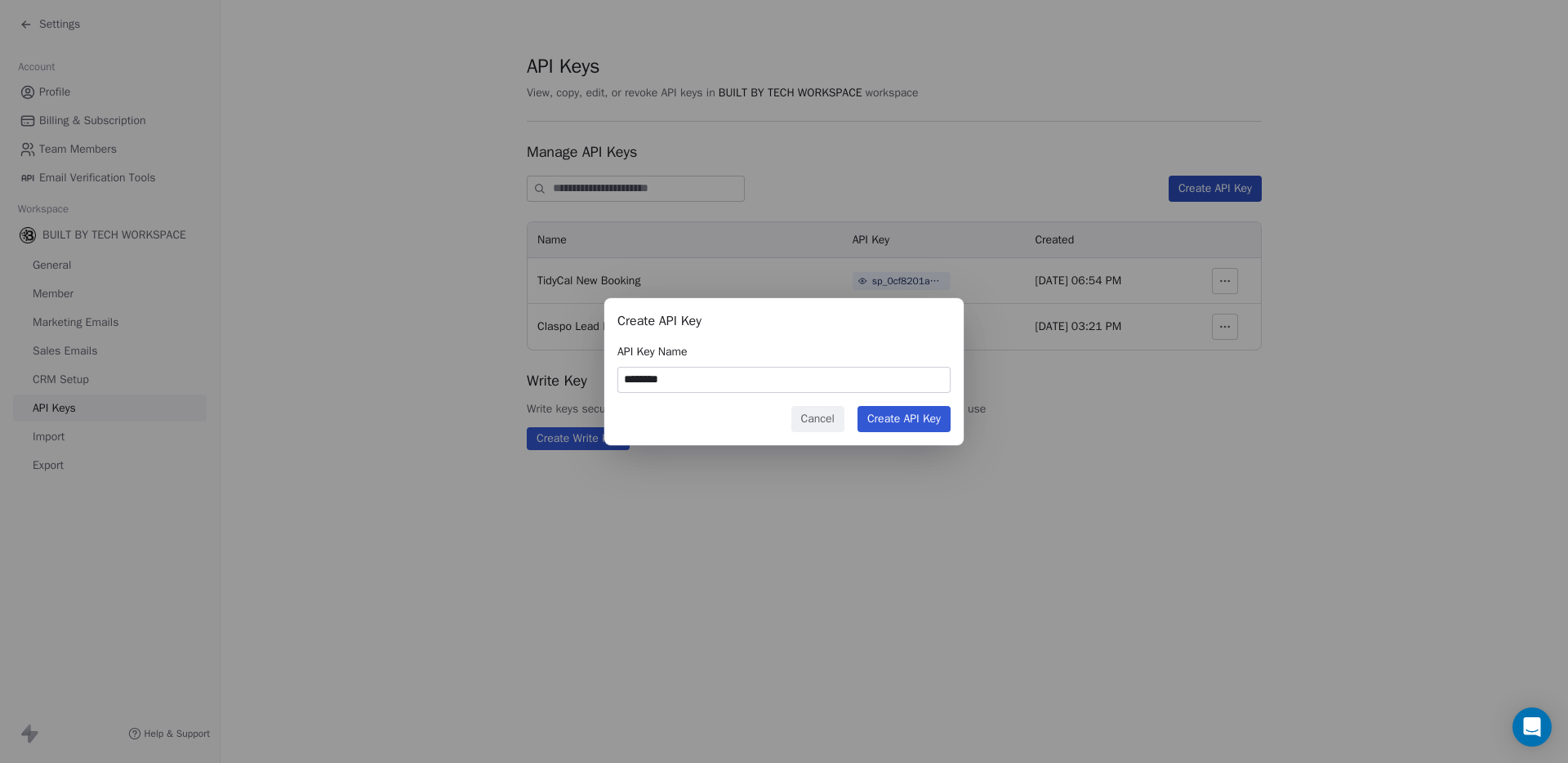 drag, startPoint x: 635, startPoint y: 380, endPoint x: 599, endPoint y: 377, distance: 36.124784 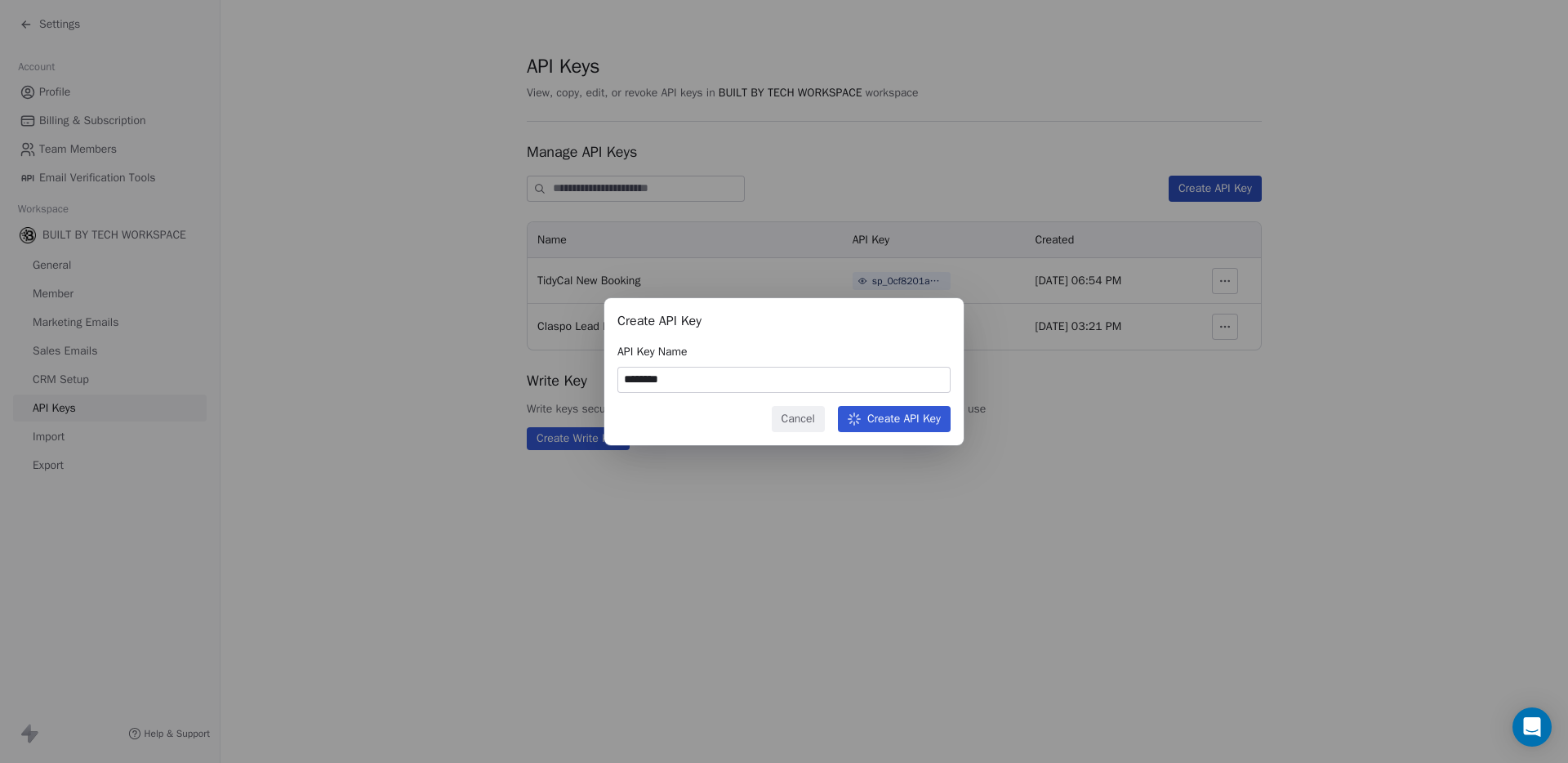 type 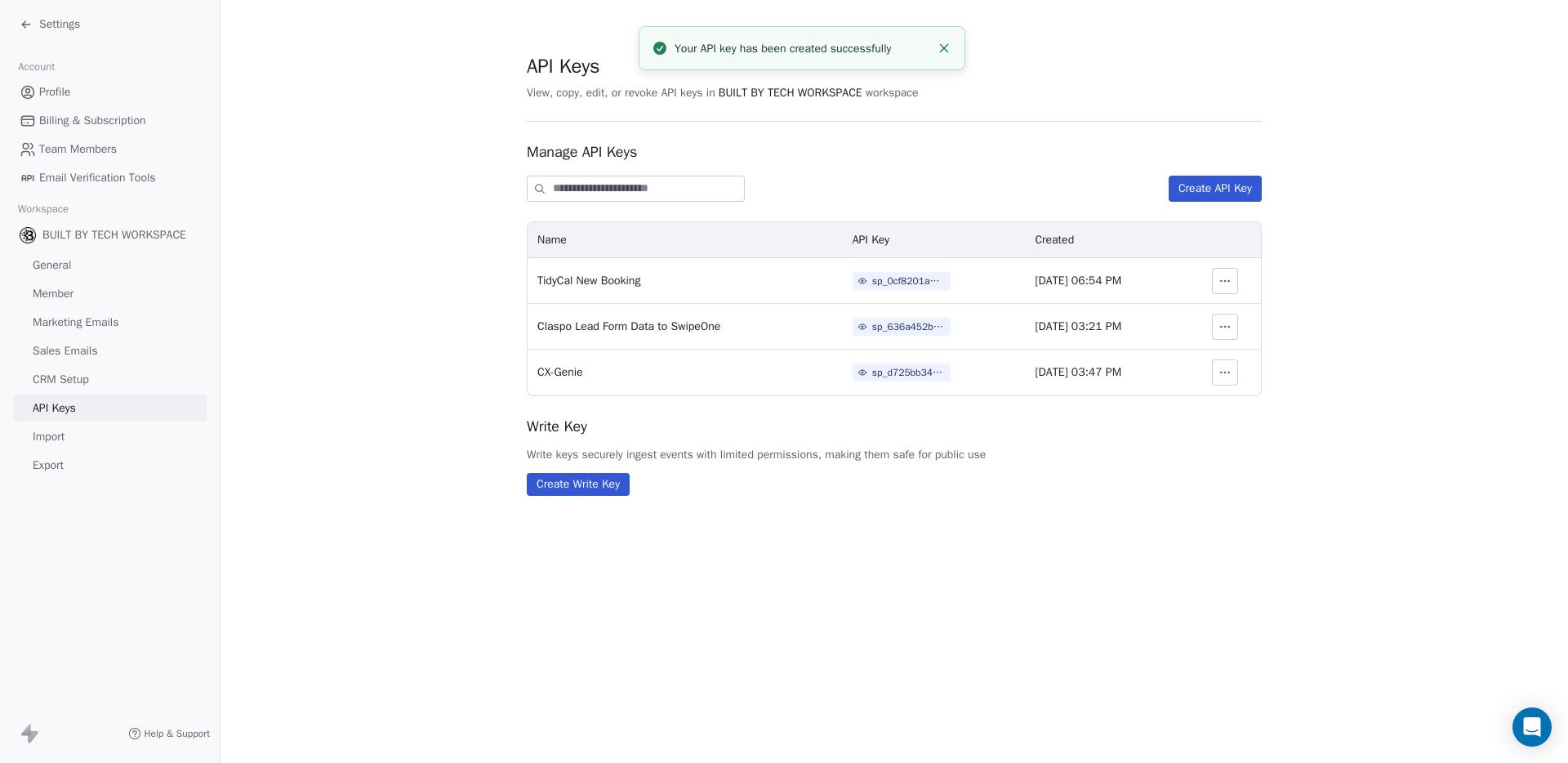 click 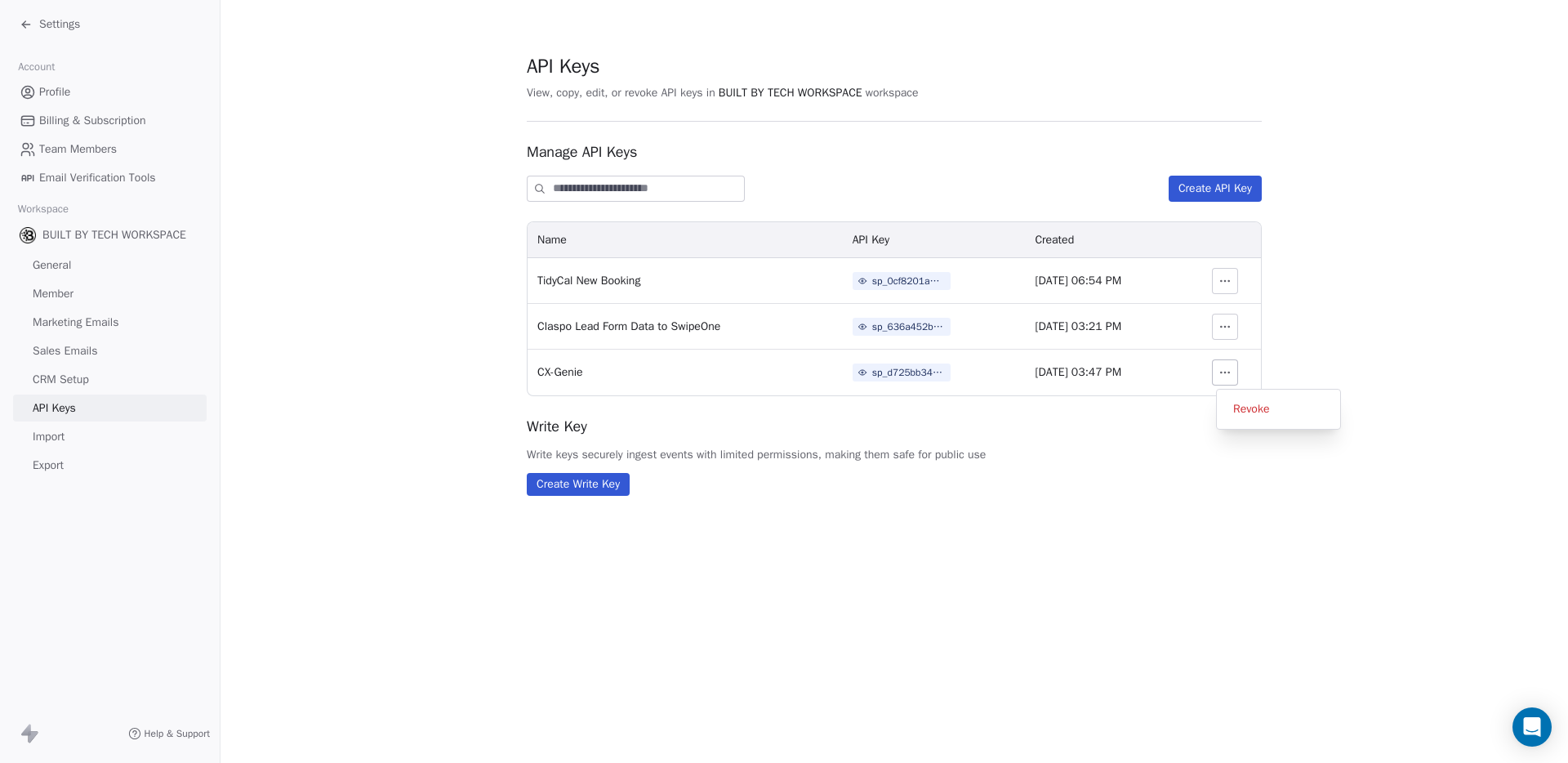 drag, startPoint x: 1146, startPoint y: 426, endPoint x: 985, endPoint y: 405, distance: 162.36379 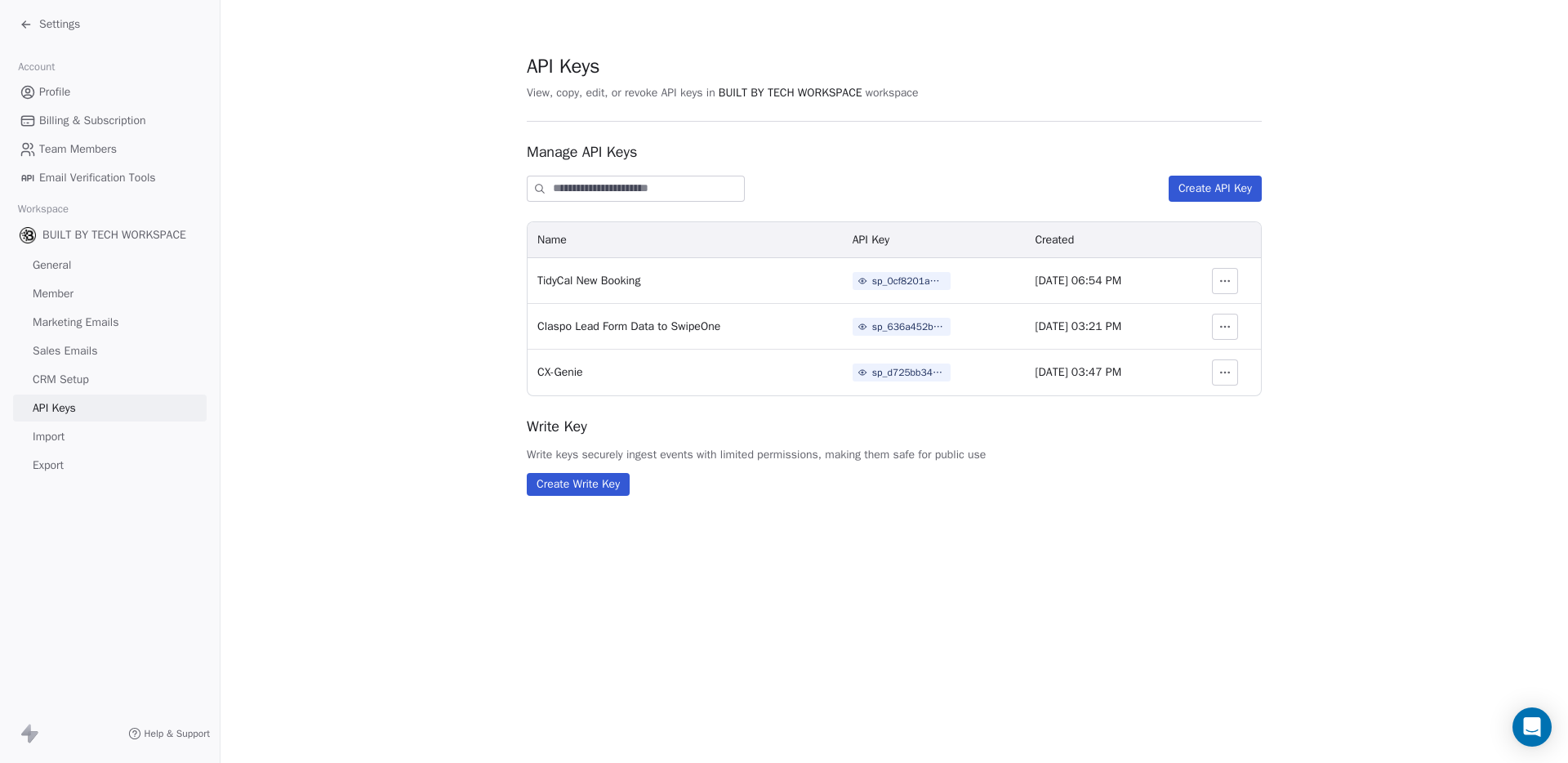 click on "sp_d725bb34b7d4429eb1899943a810bbfe" at bounding box center (909, 373) 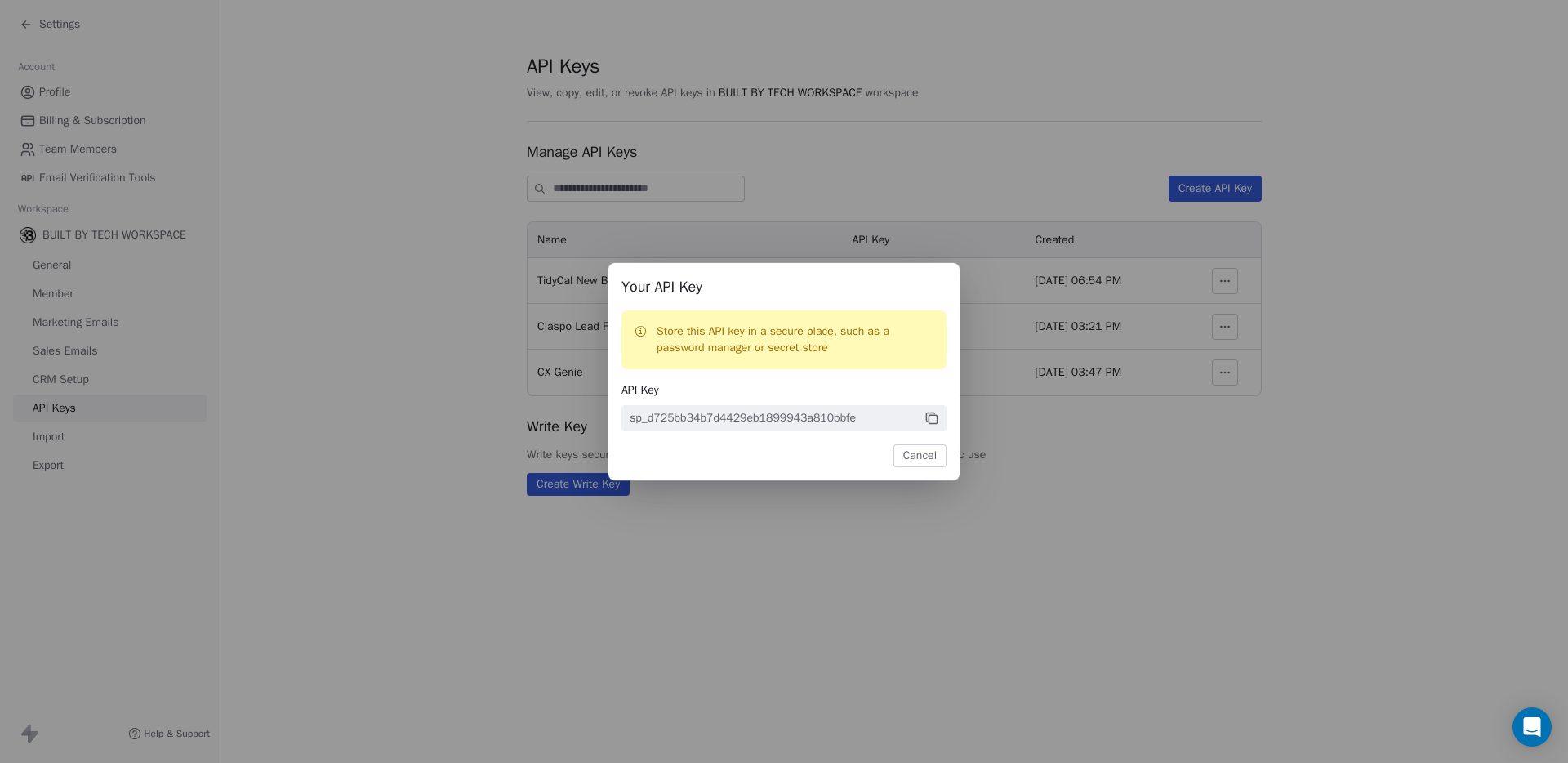 click 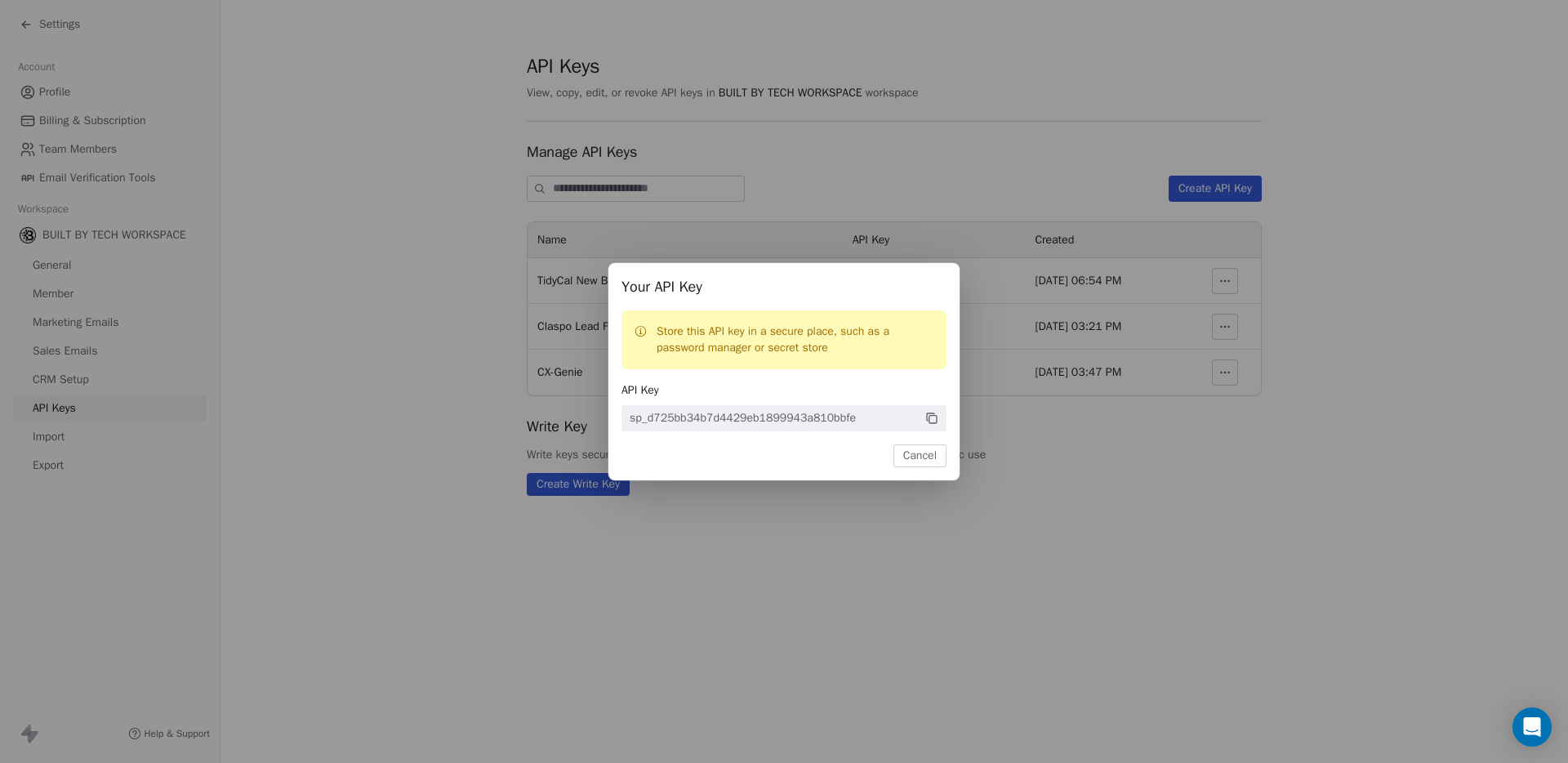 click on "Cancel" at bounding box center (920, 456) 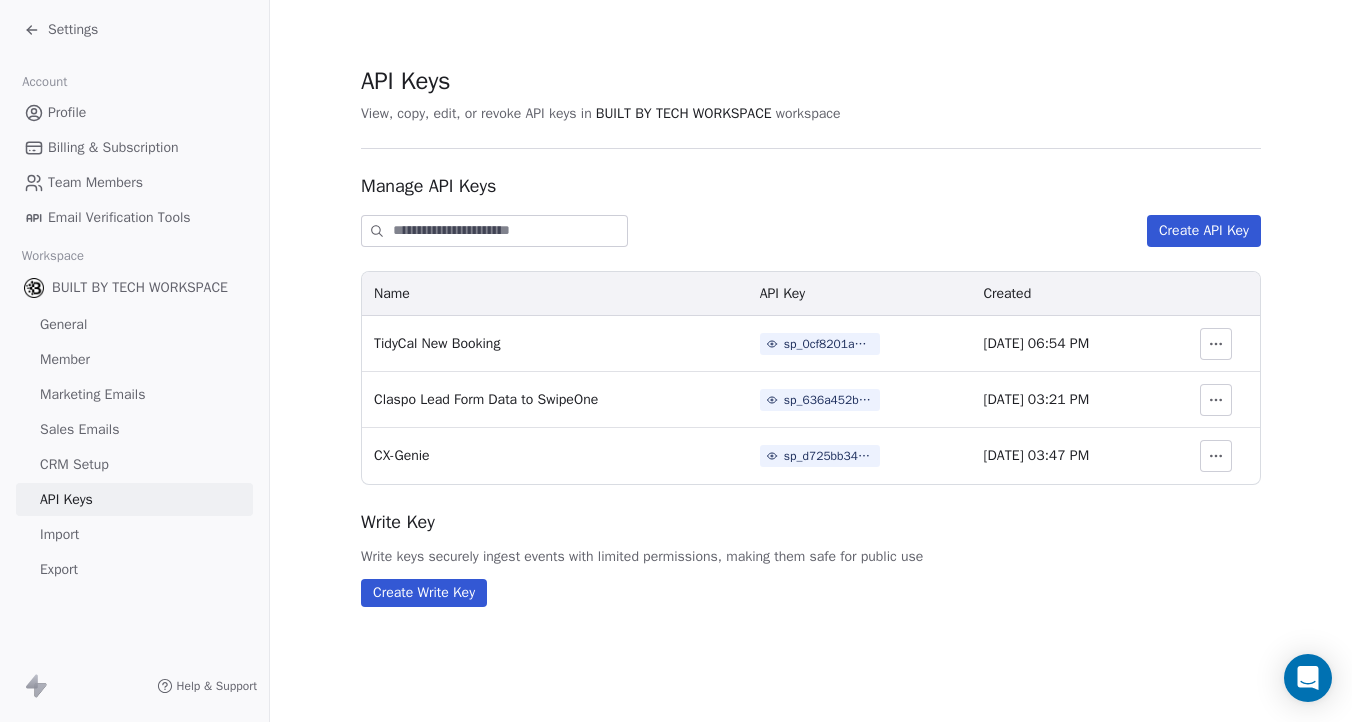 click 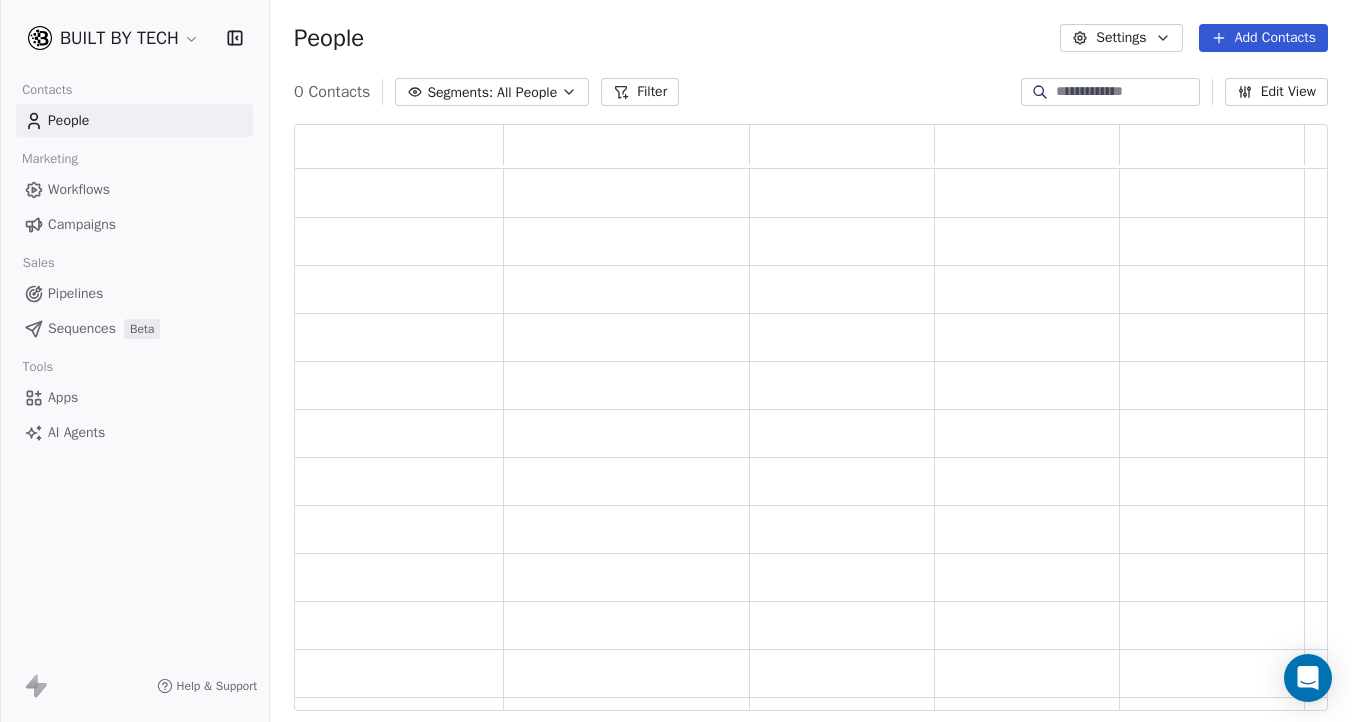 scroll, scrollTop: 15, scrollLeft: 16, axis: both 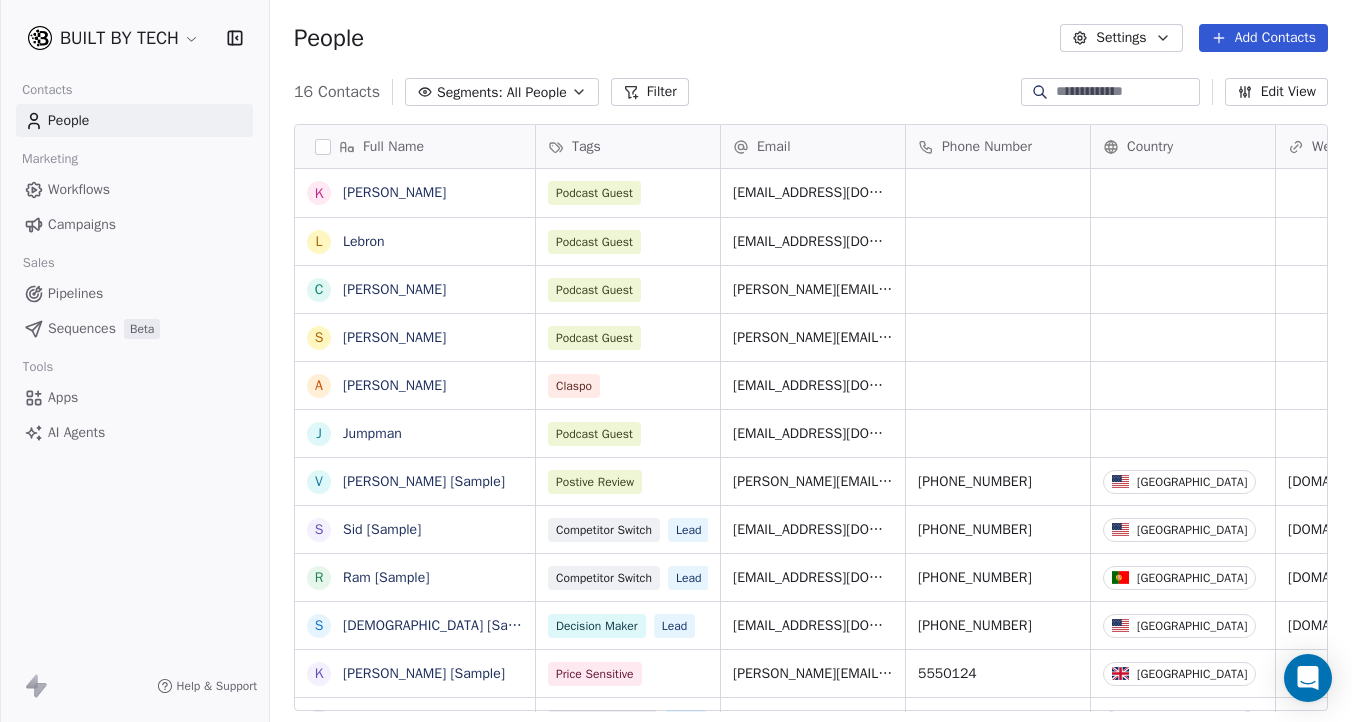 click on "Apps" at bounding box center [63, 397] 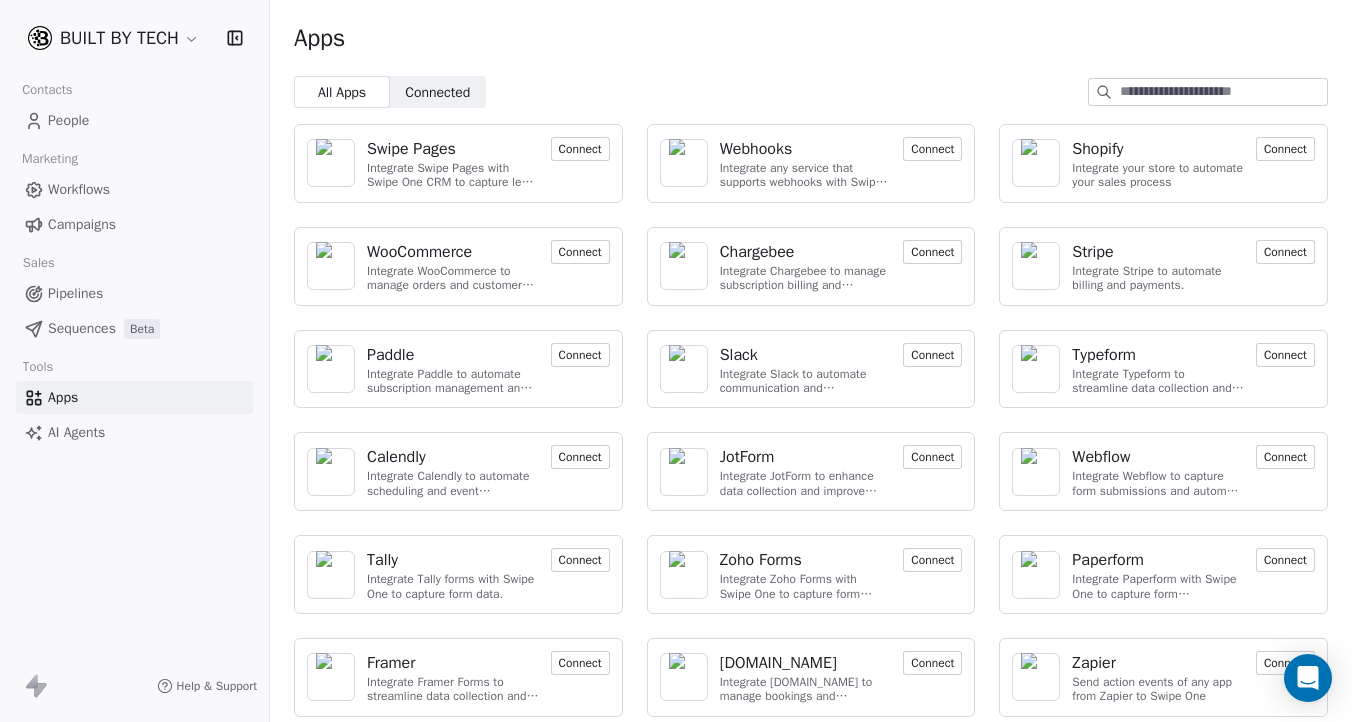 click on "Connect" at bounding box center [932, 149] 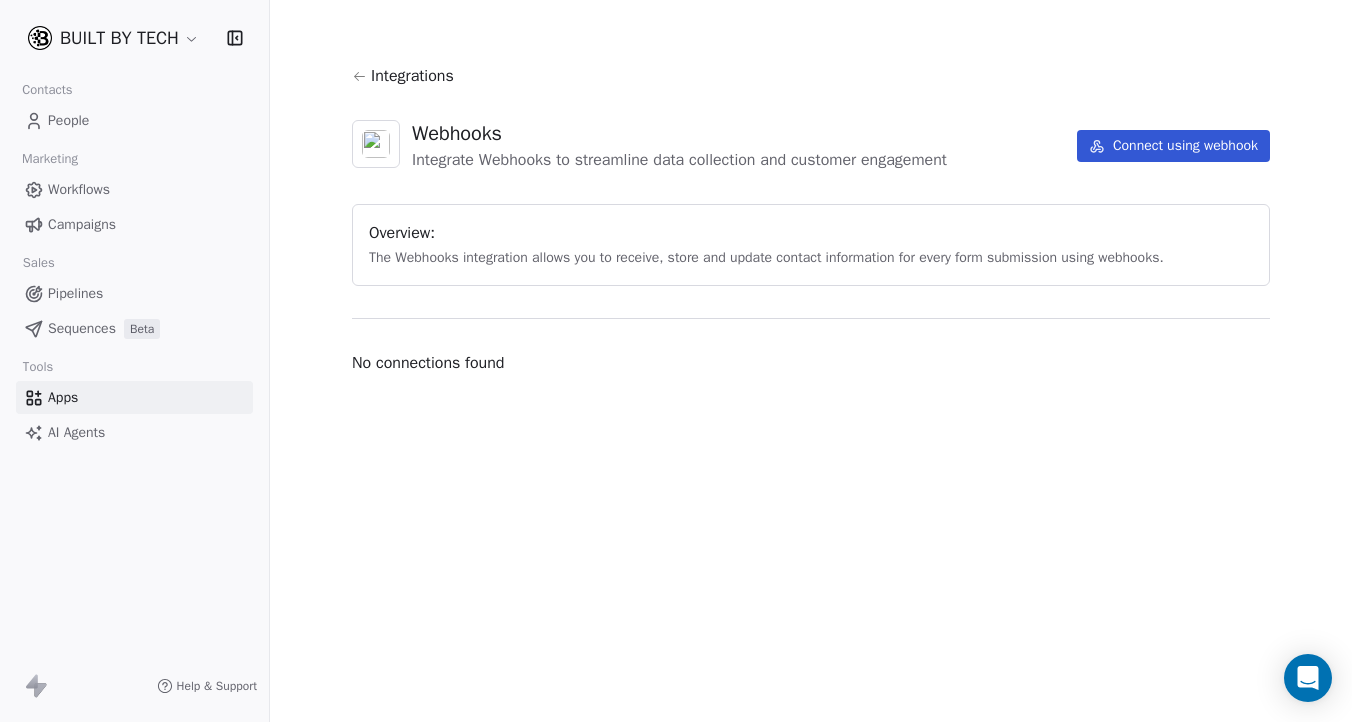 click on "Connect using webhook" at bounding box center (1173, 146) 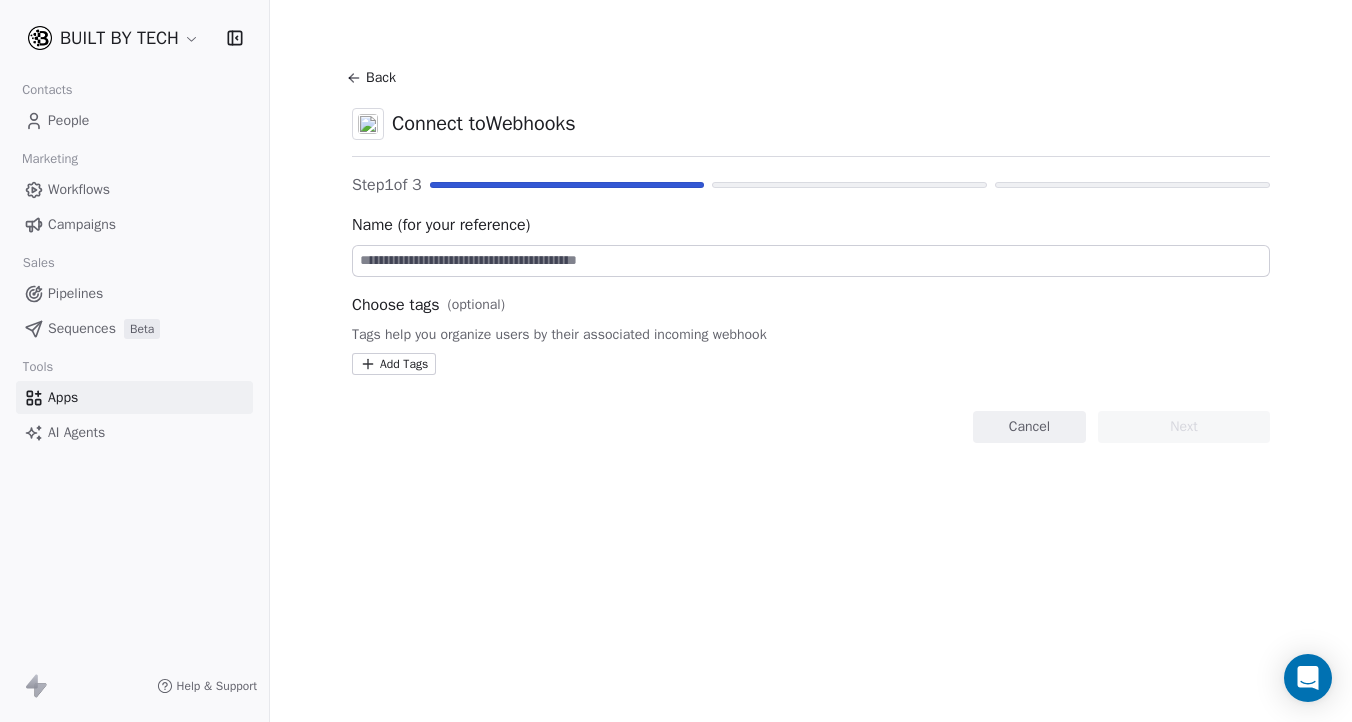 click at bounding box center [811, 261] 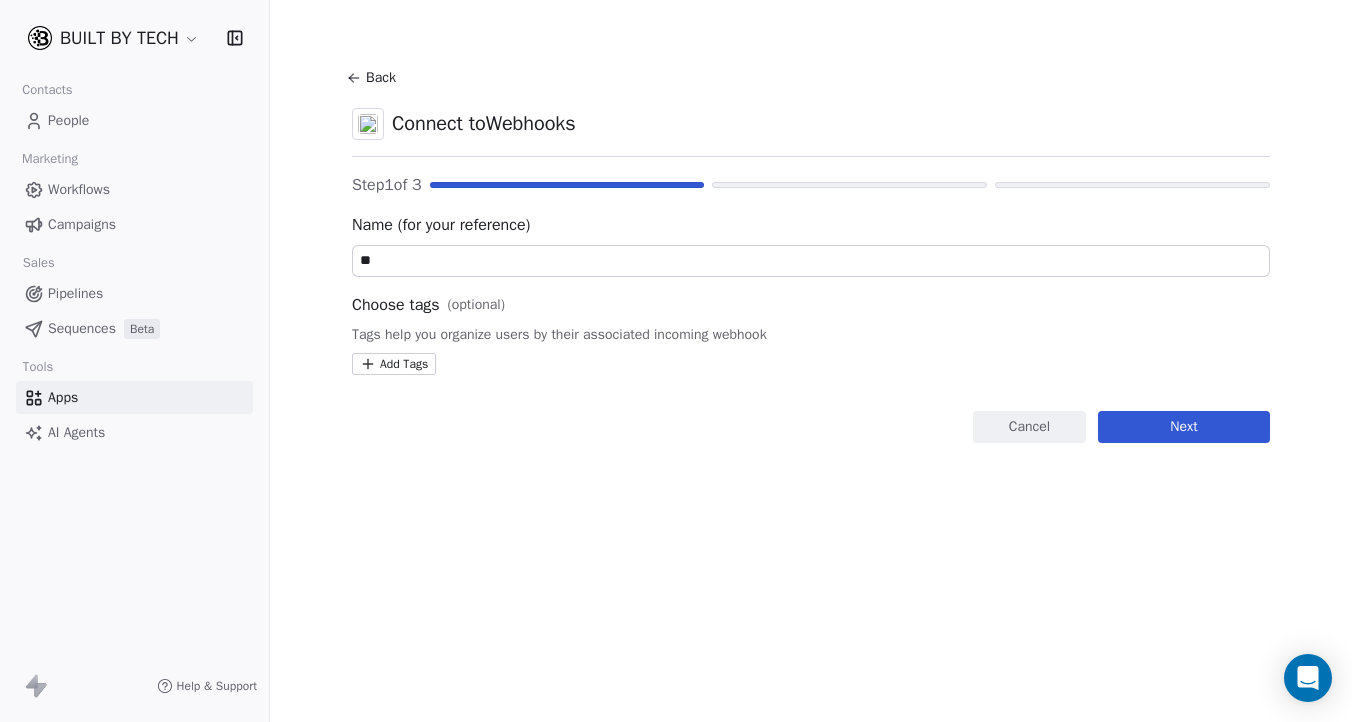 type on "*" 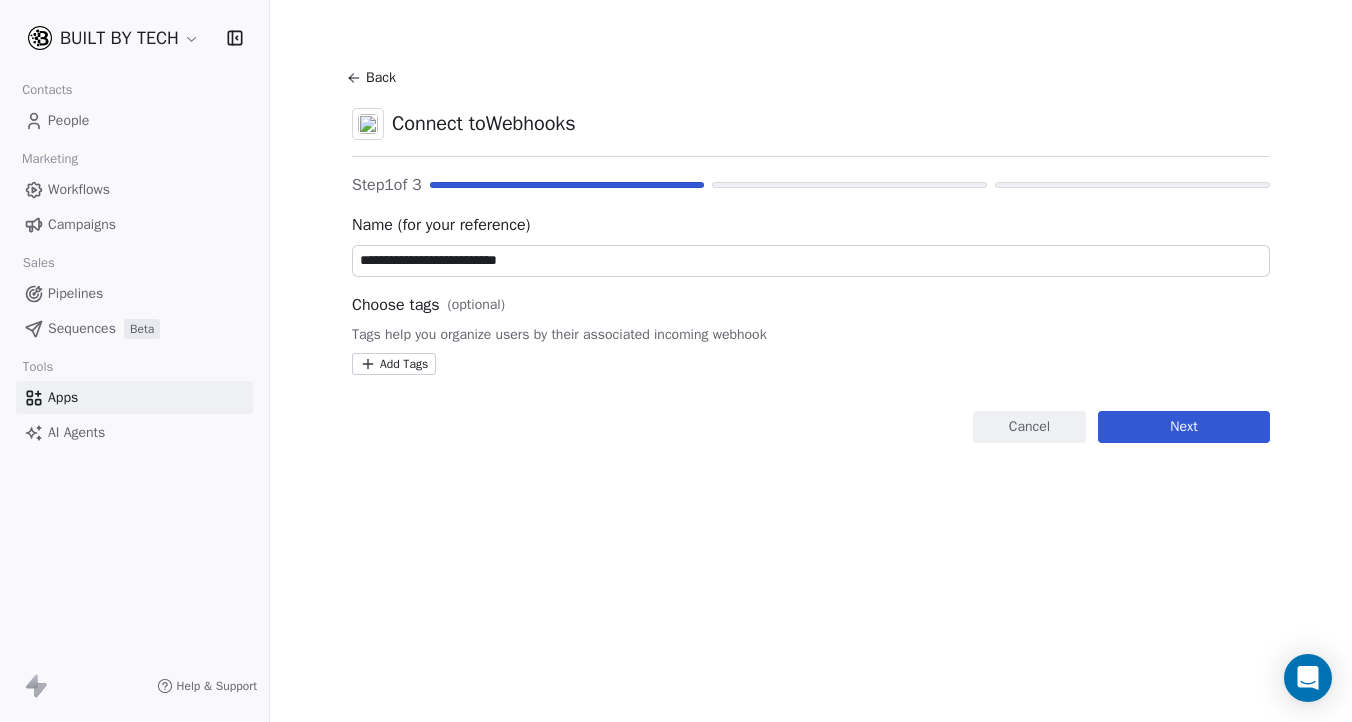 click on "**********" at bounding box center [811, 261] 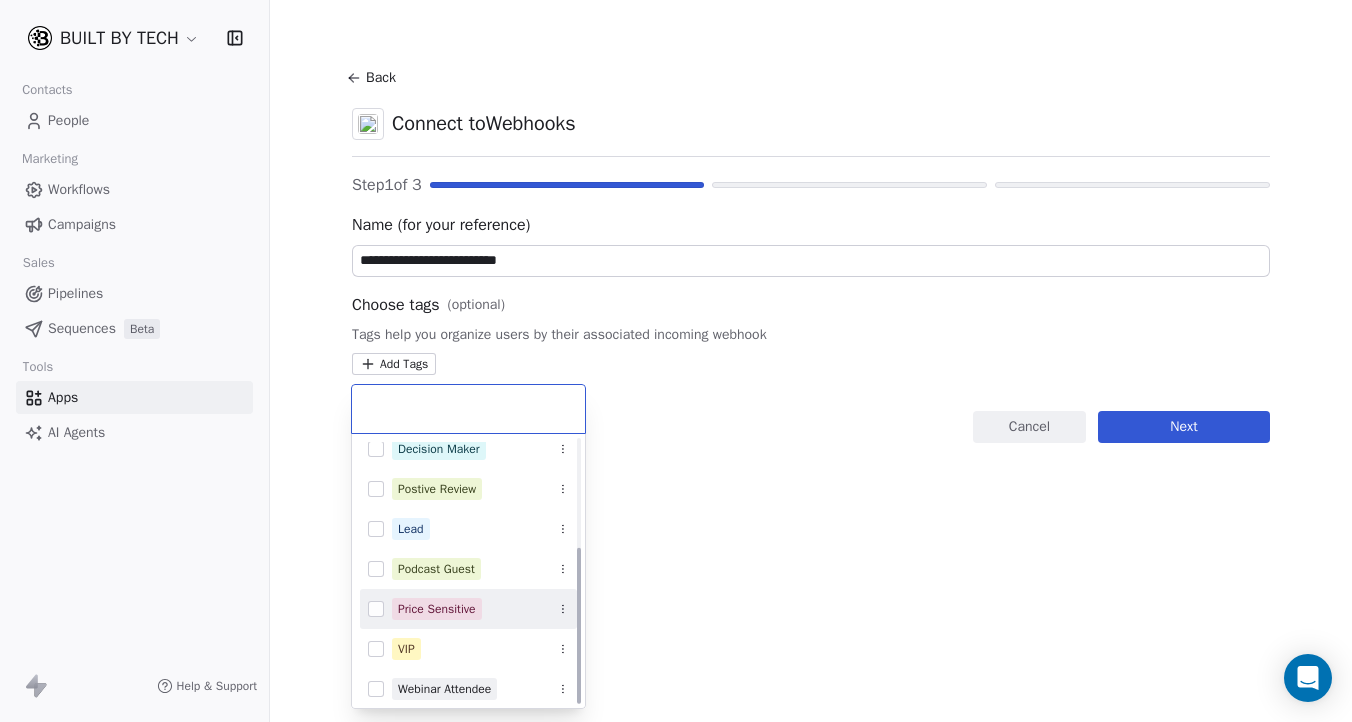 scroll, scrollTop: 181, scrollLeft: 0, axis: vertical 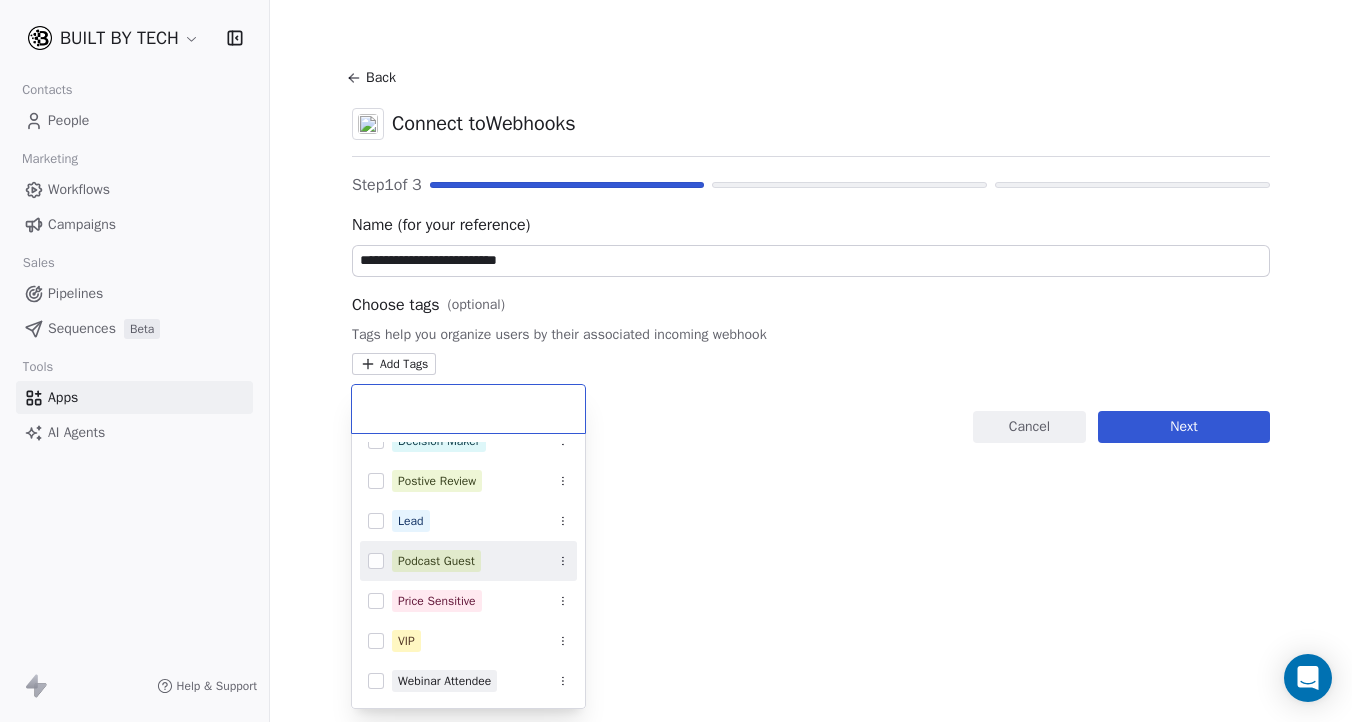 click at bounding box center [468, 409] 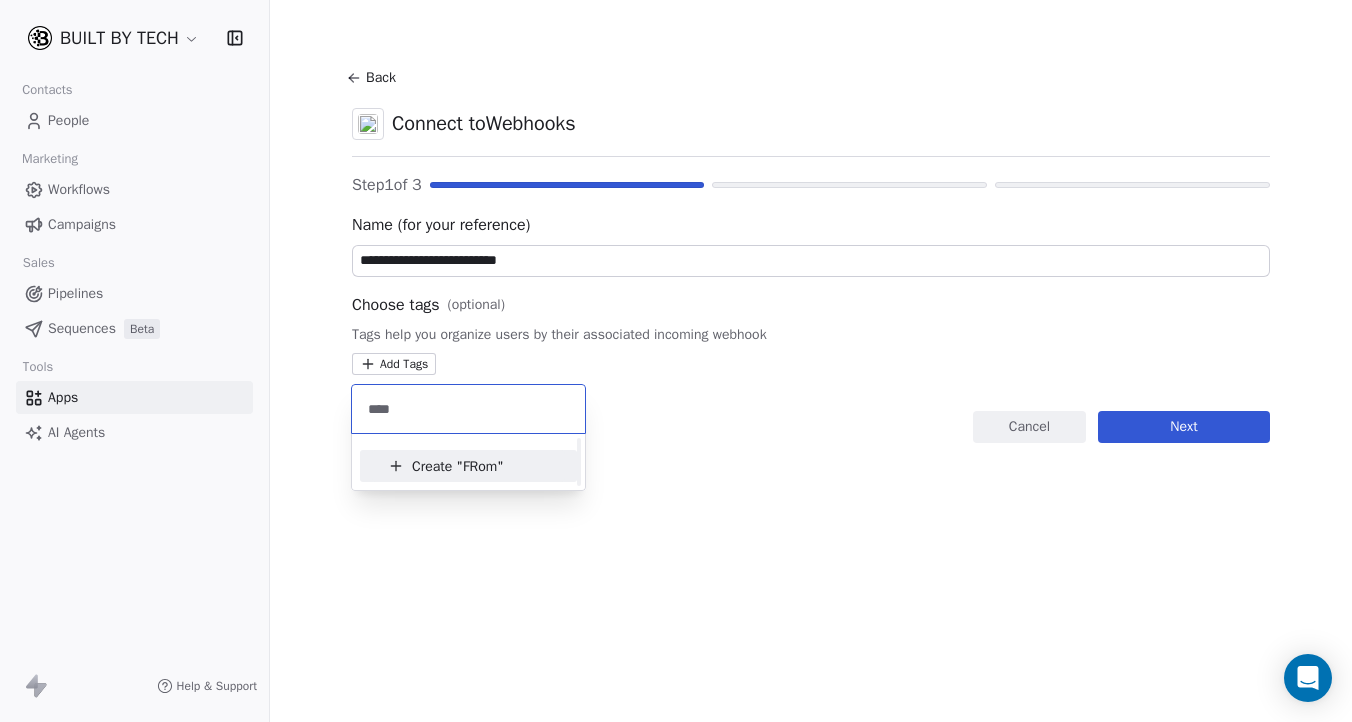 scroll, scrollTop: 0, scrollLeft: 0, axis: both 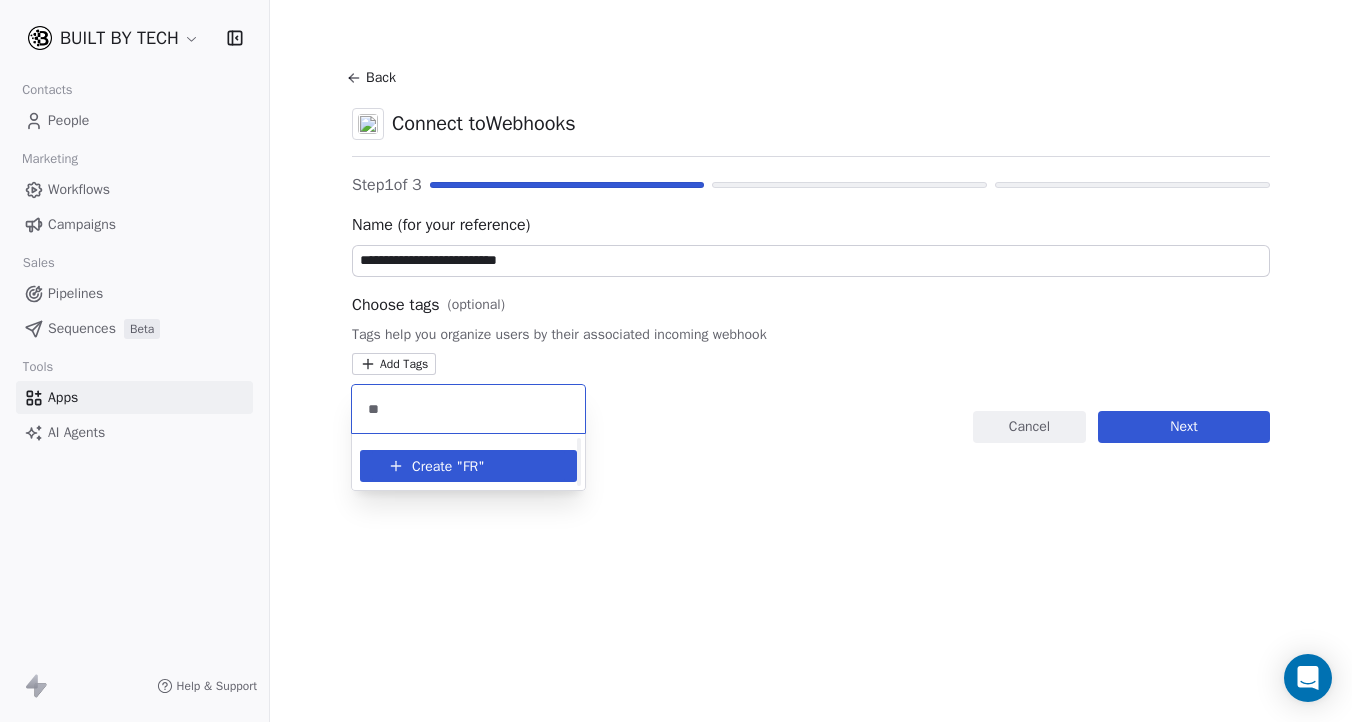 type on "*" 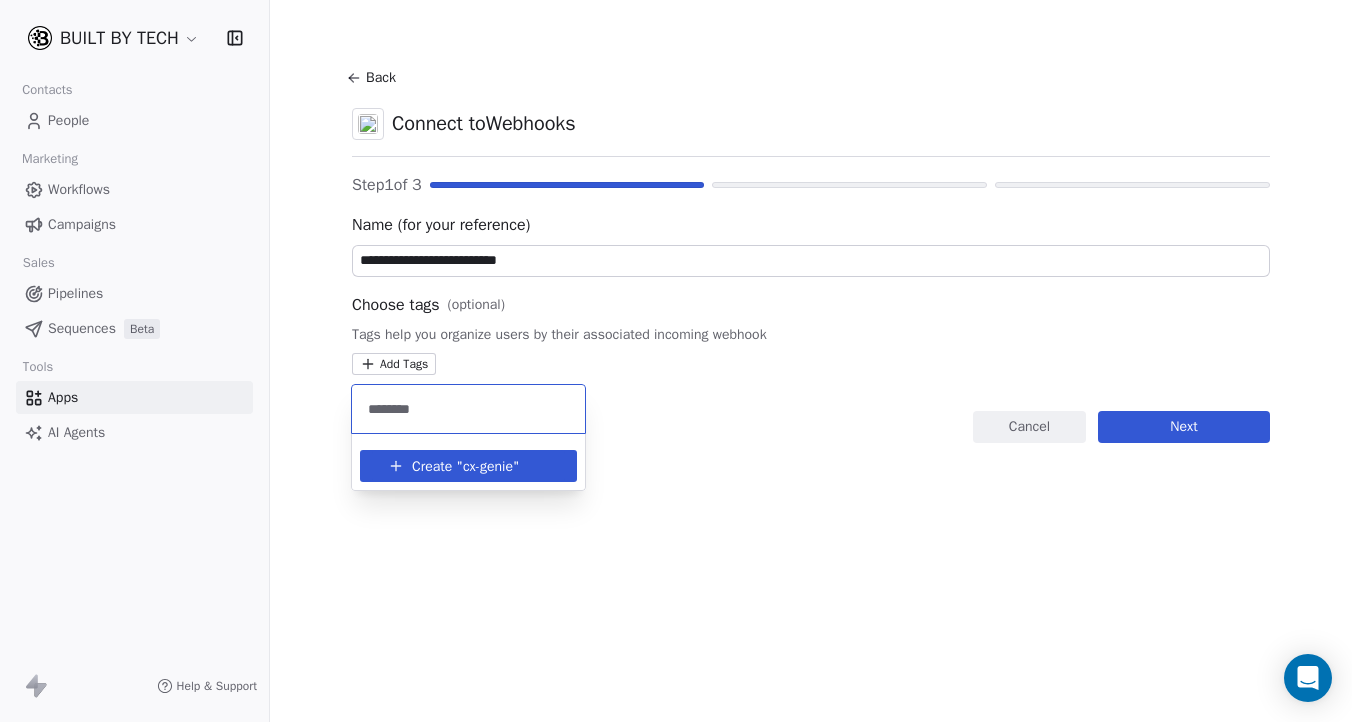 type on "********" 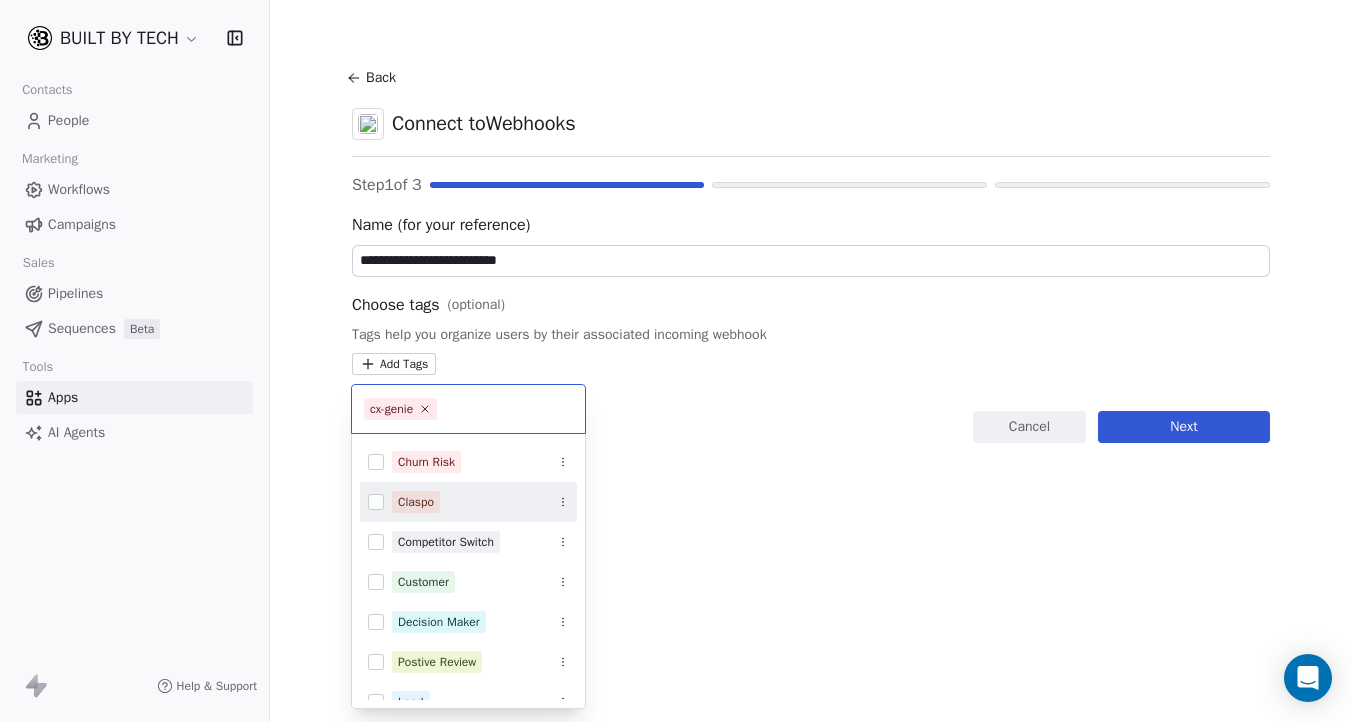click on "**********" at bounding box center (676, 361) 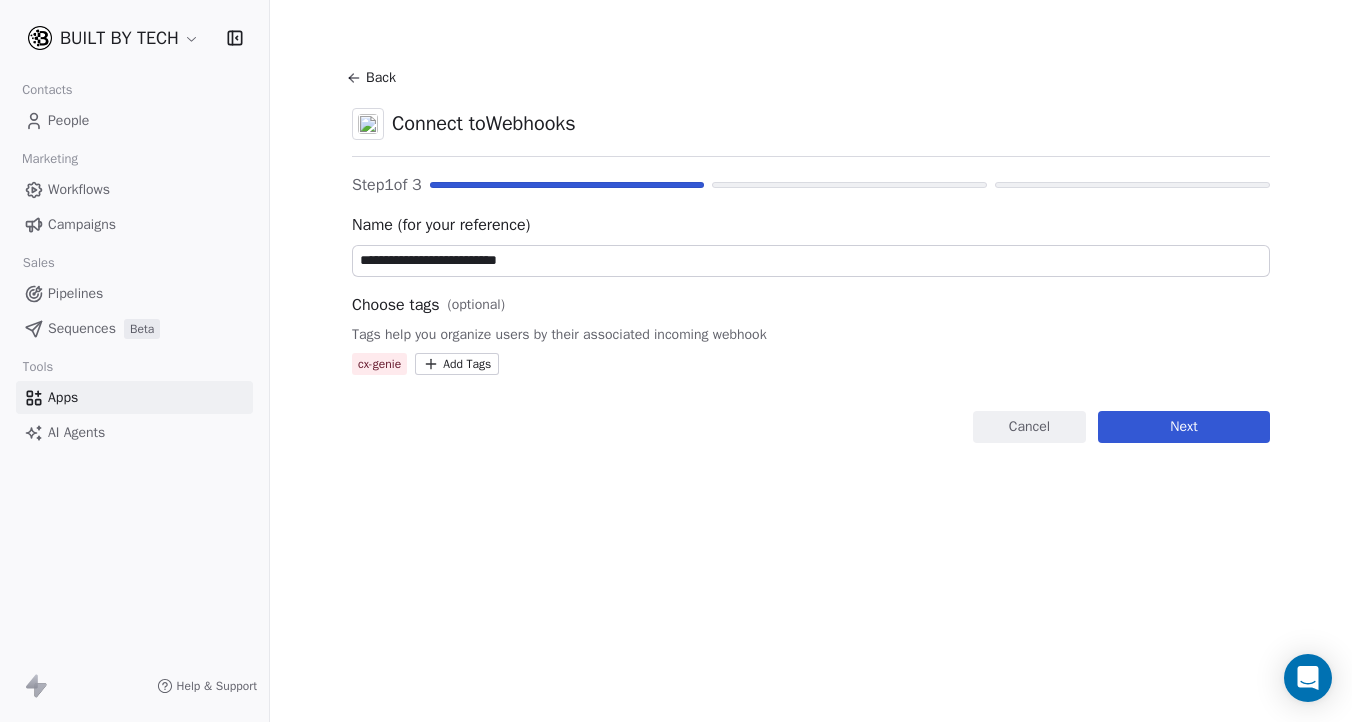 click on "Next" at bounding box center [1184, 427] 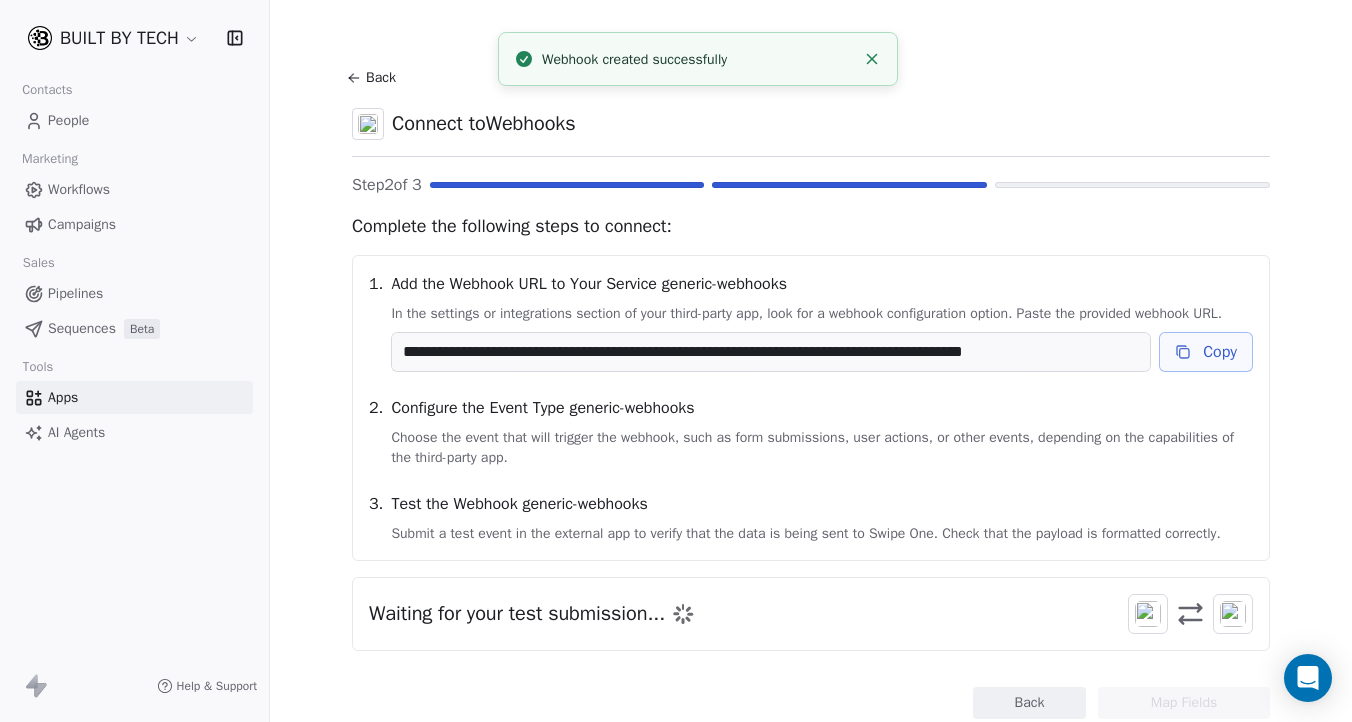 click on "**********" at bounding box center [771, 352] 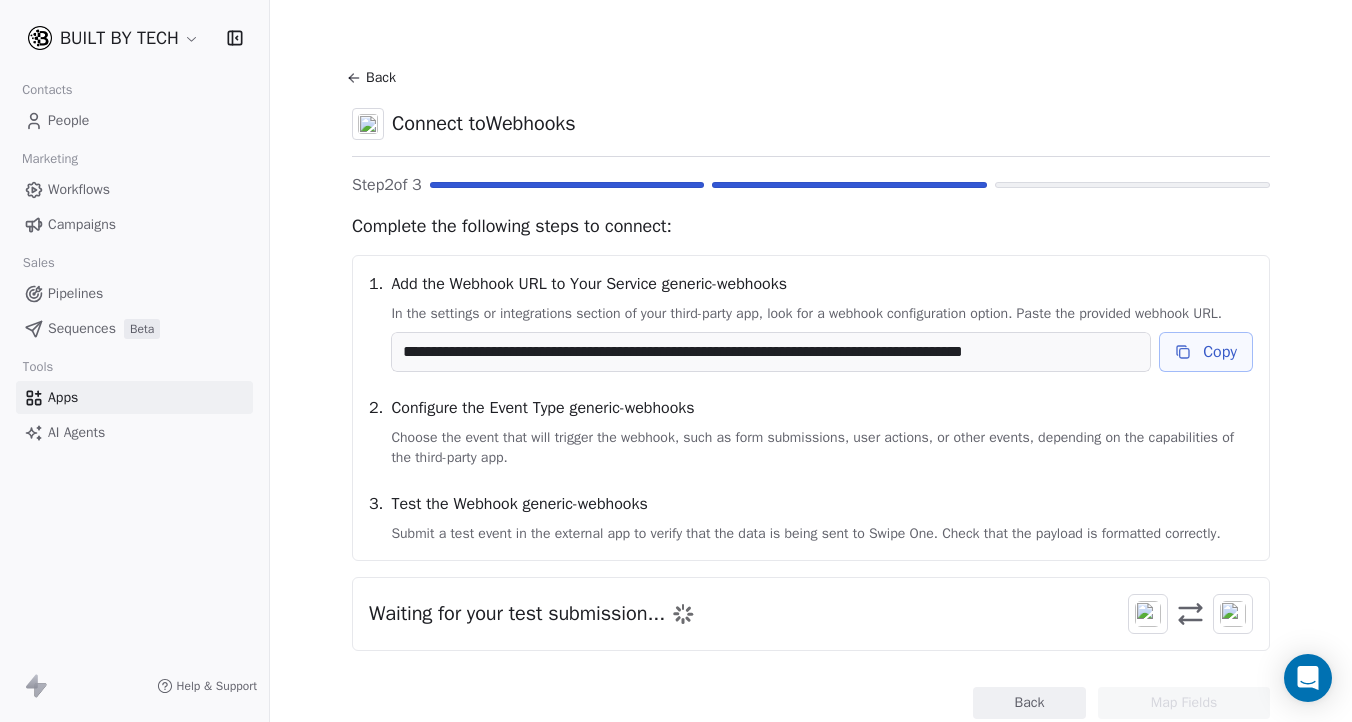 click on "Copy" at bounding box center (1206, 352) 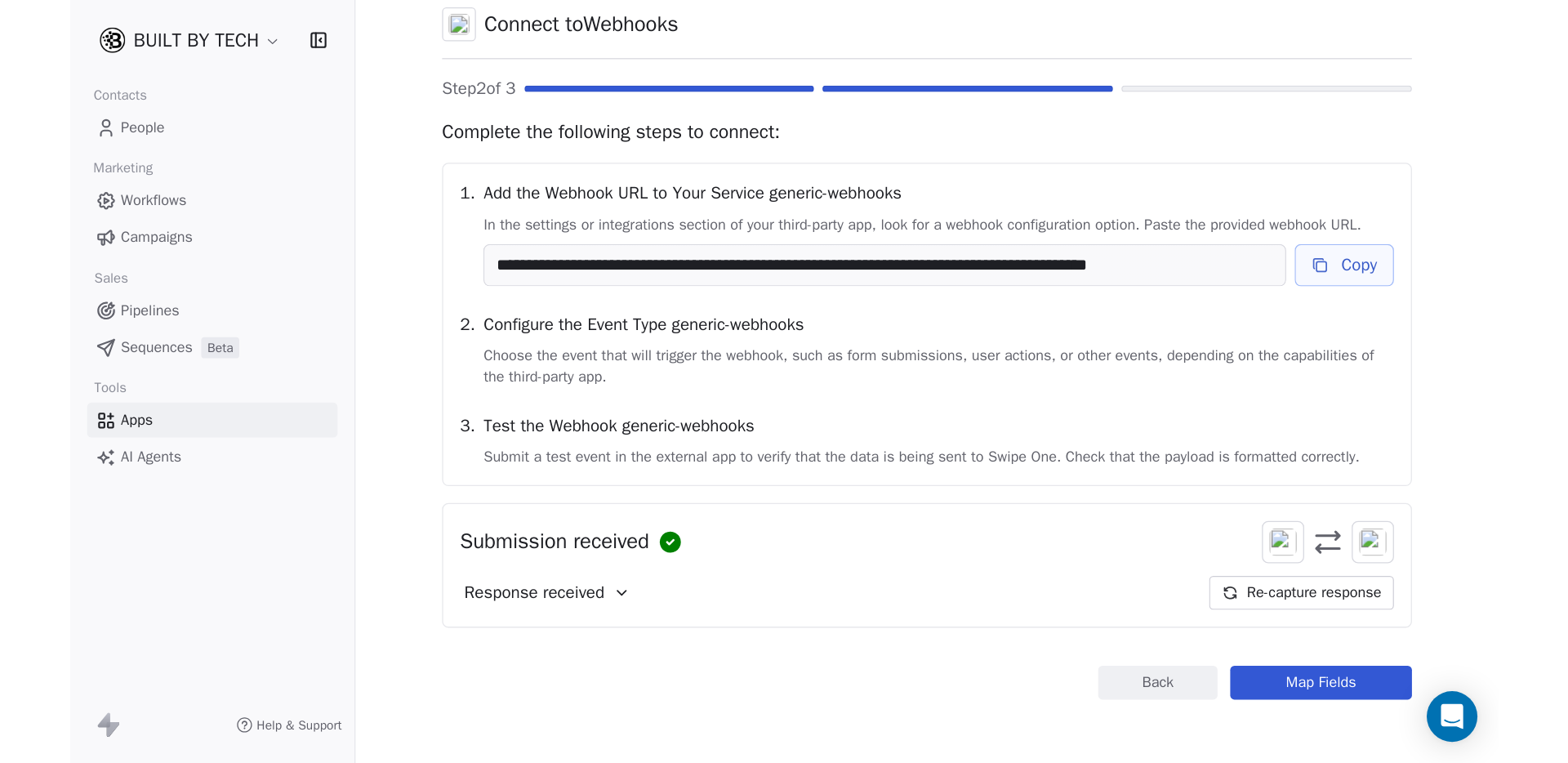 scroll, scrollTop: 0, scrollLeft: 0, axis: both 